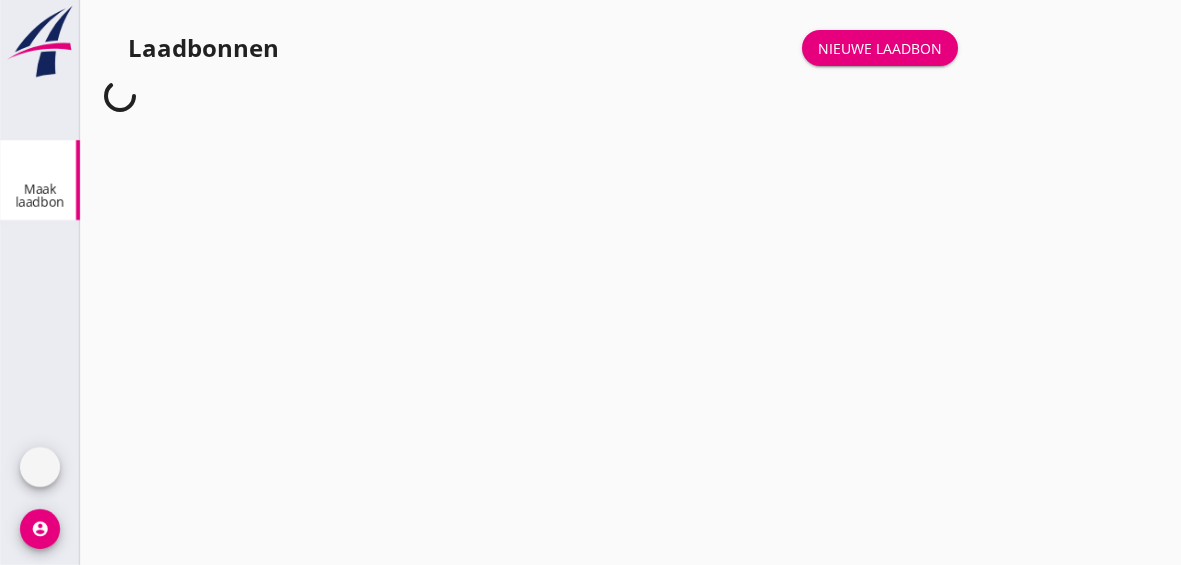 scroll, scrollTop: 0, scrollLeft: 0, axis: both 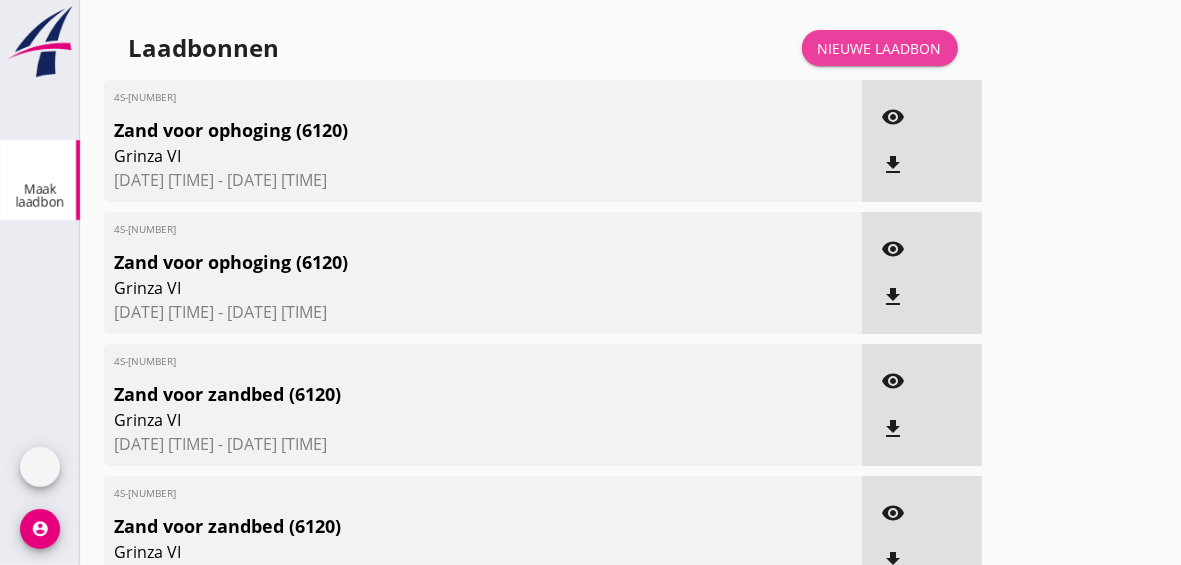 click on "Nieuwe laadbon" at bounding box center (880, 48) 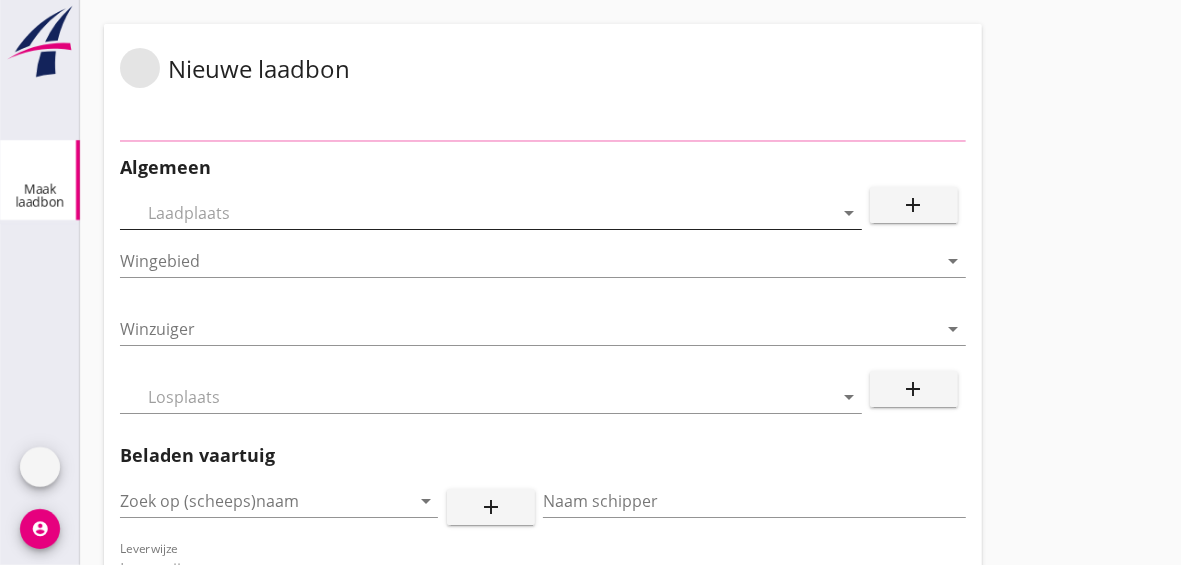 click at bounding box center (477, 213) 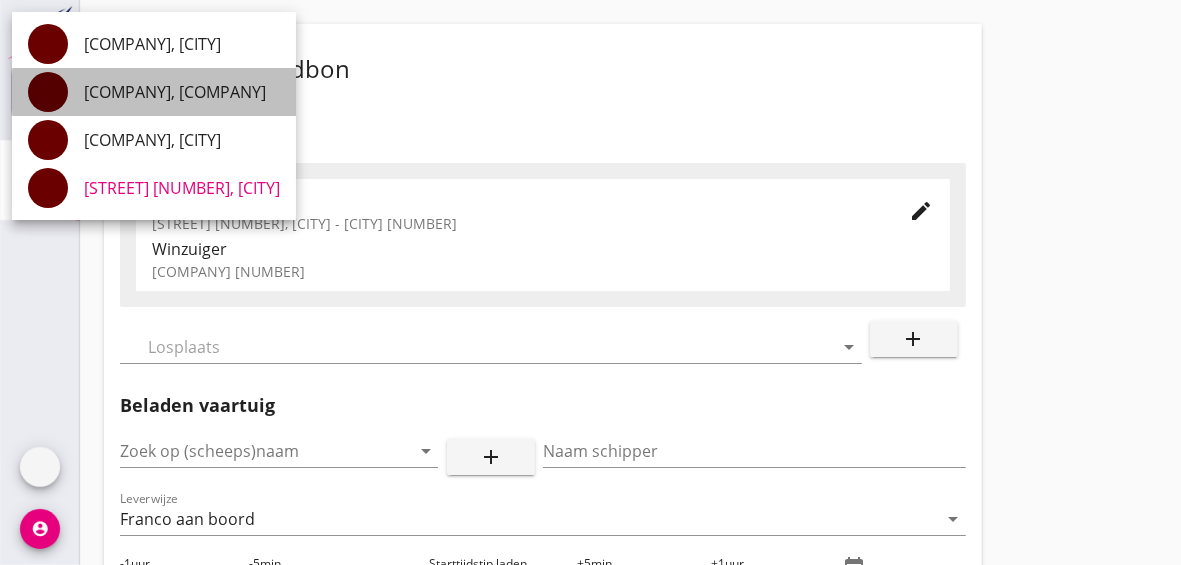 click on "[COMPANY], [COMPANY]" at bounding box center [182, 92] 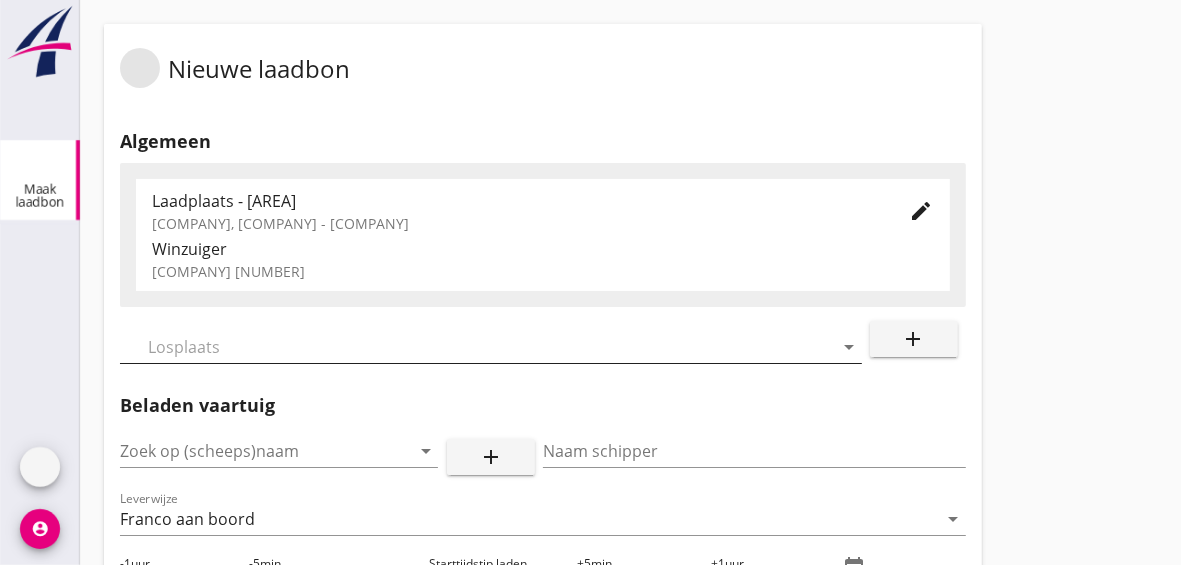 click at bounding box center [477, 347] 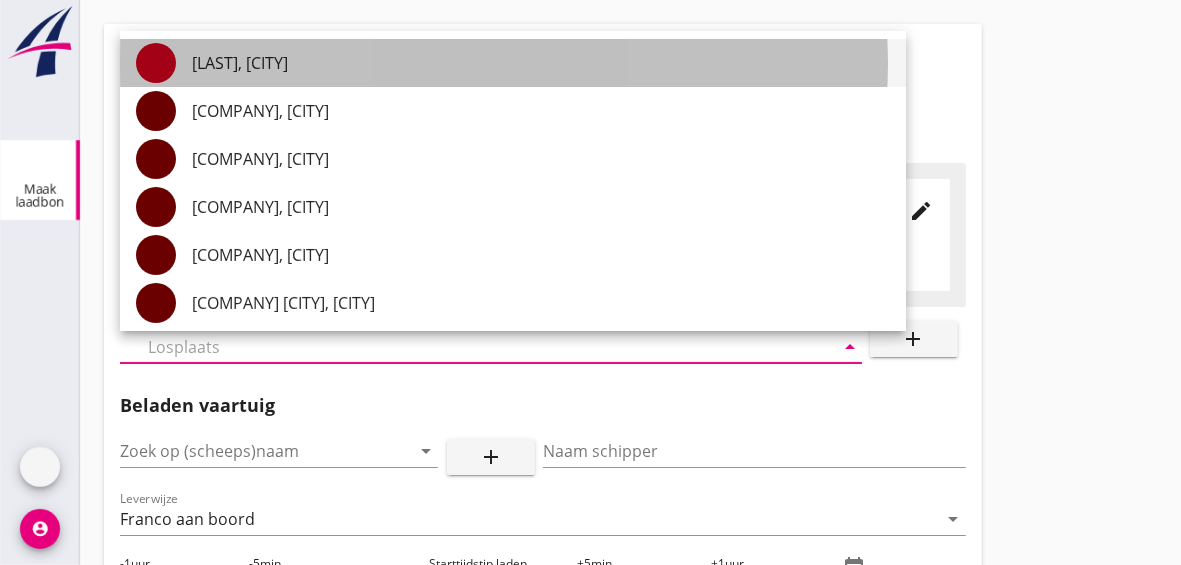 click on "[LAST], [CITY]" at bounding box center (541, 63) 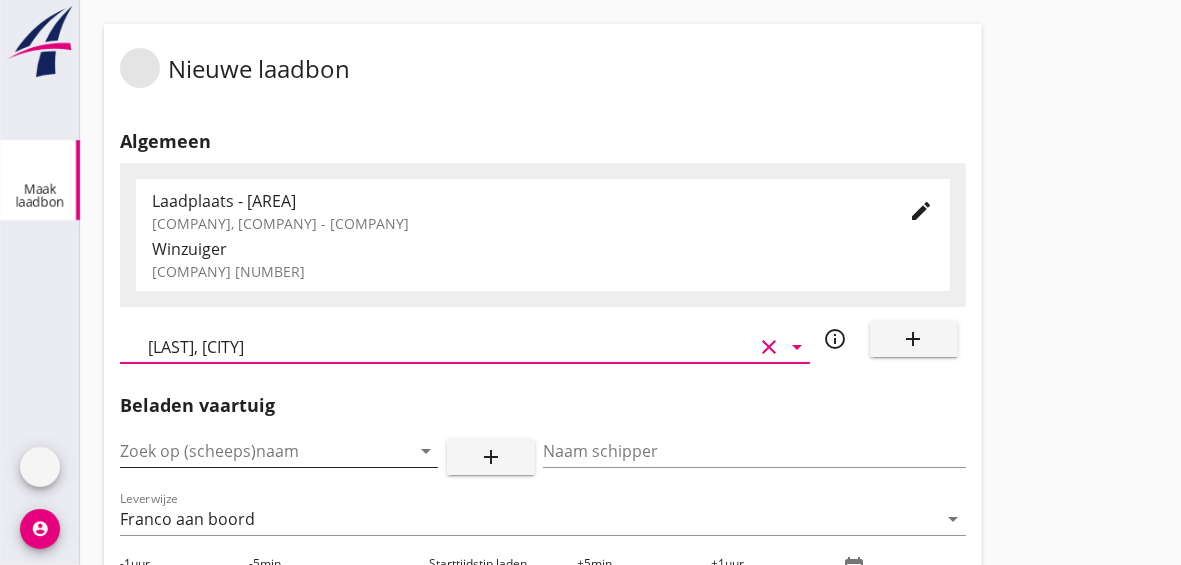 click at bounding box center (251, 451) 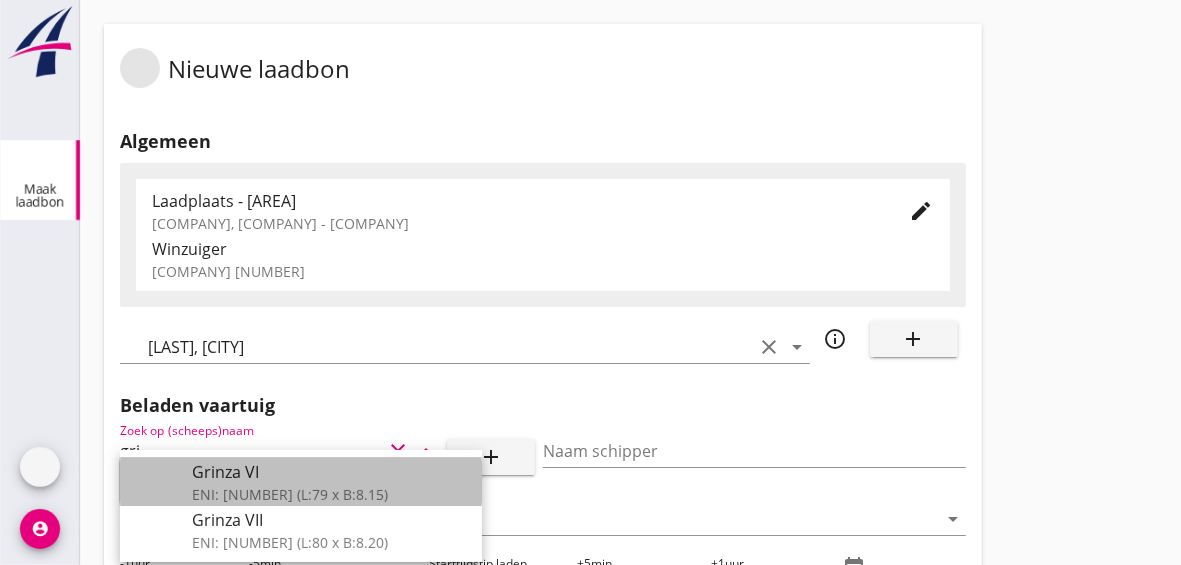 click on "Grinza VI" at bounding box center [329, 472] 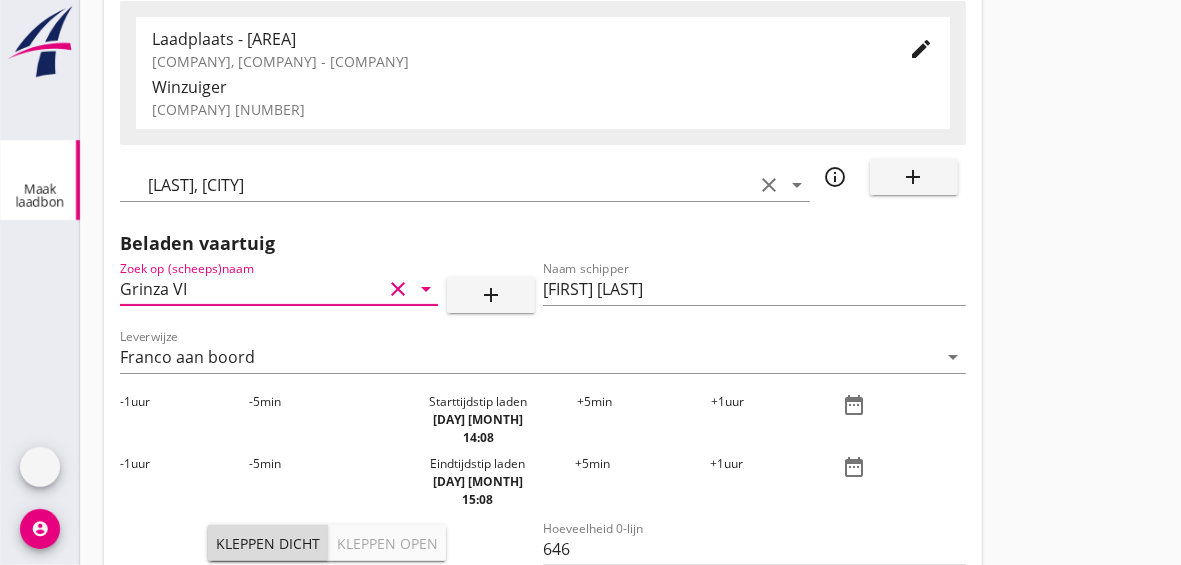 scroll, scrollTop: 250, scrollLeft: 0, axis: vertical 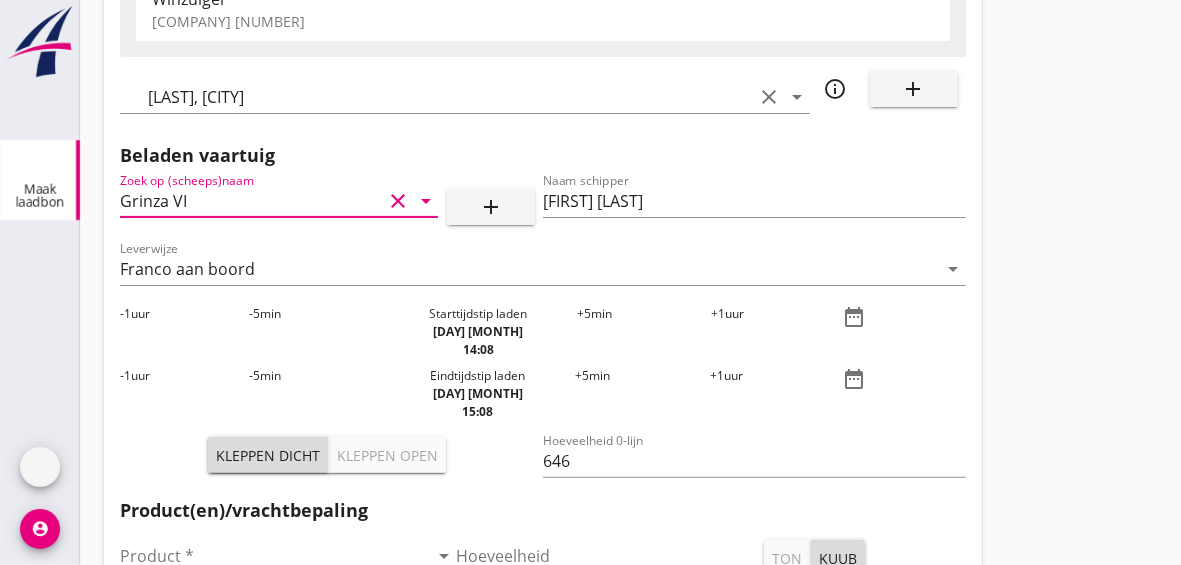 type on "Grinza VI" 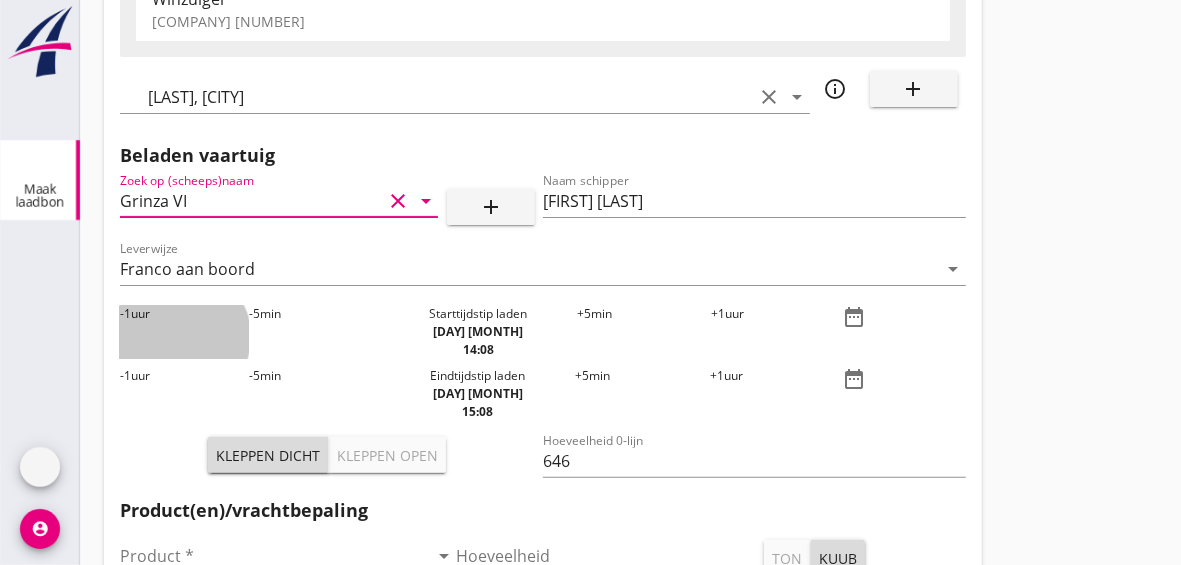 click on "-1  uur" at bounding box center (184, 332) 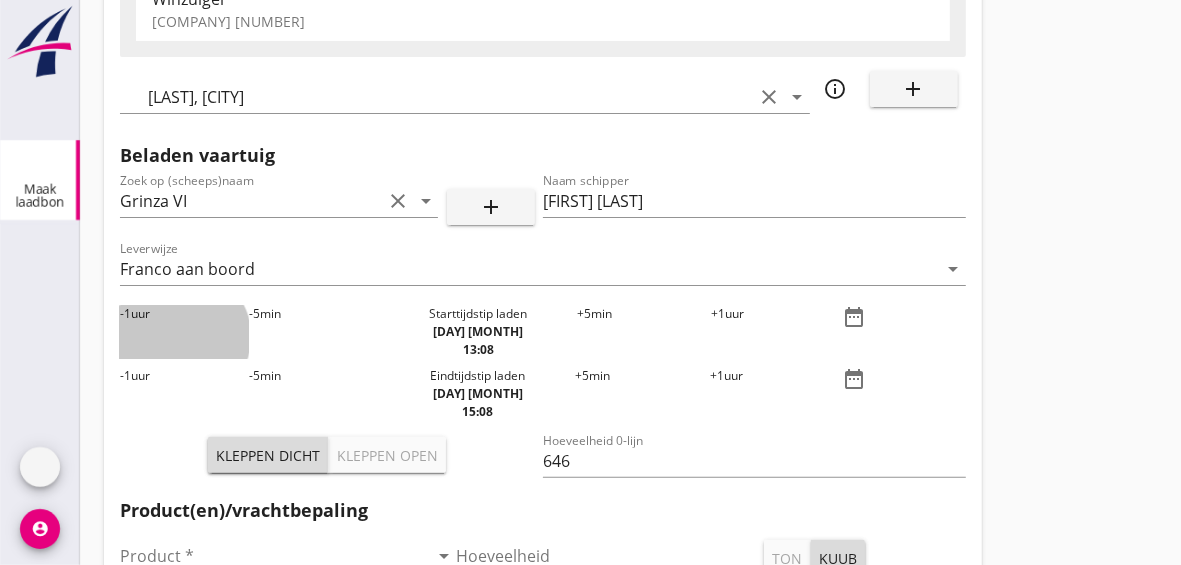 click on "-1  uur" at bounding box center [184, 332] 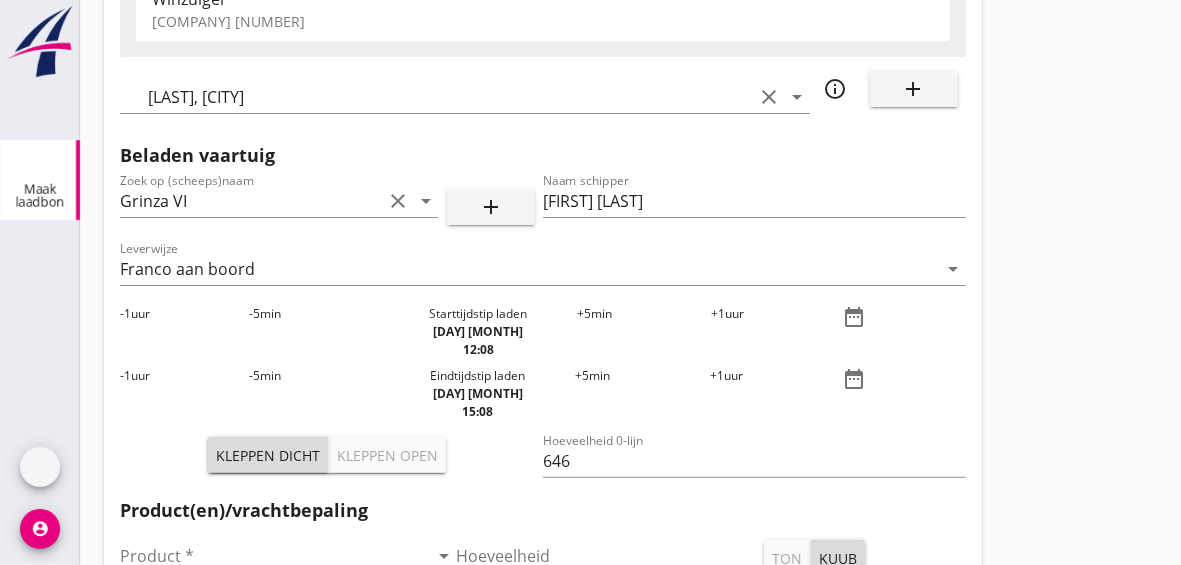 click on "-1  uur" at bounding box center [184, 332] 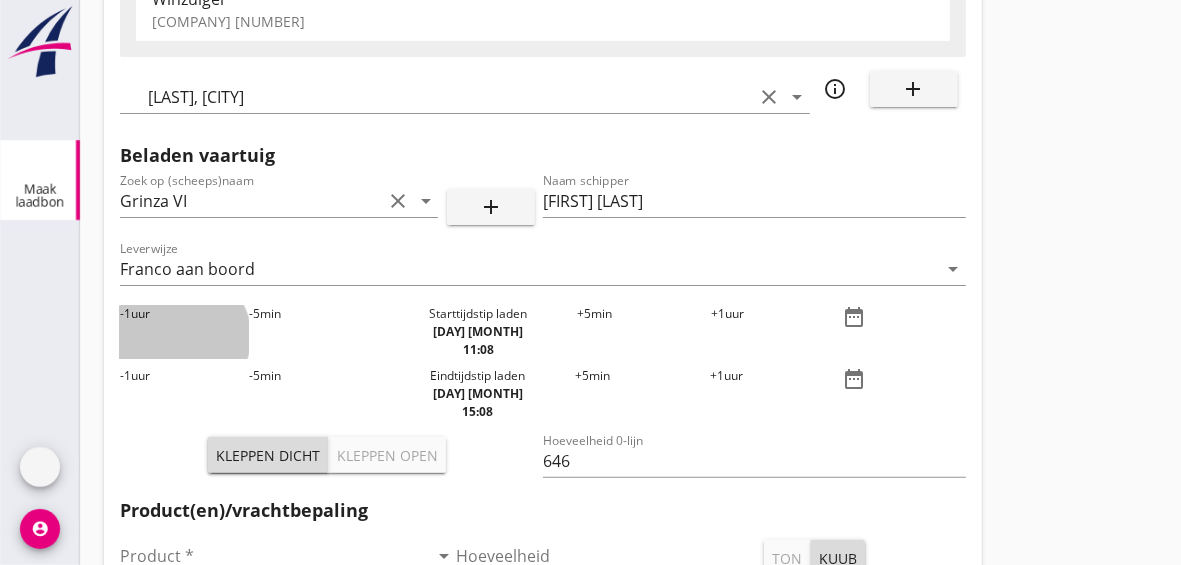 click on "-1  uur" at bounding box center [184, 332] 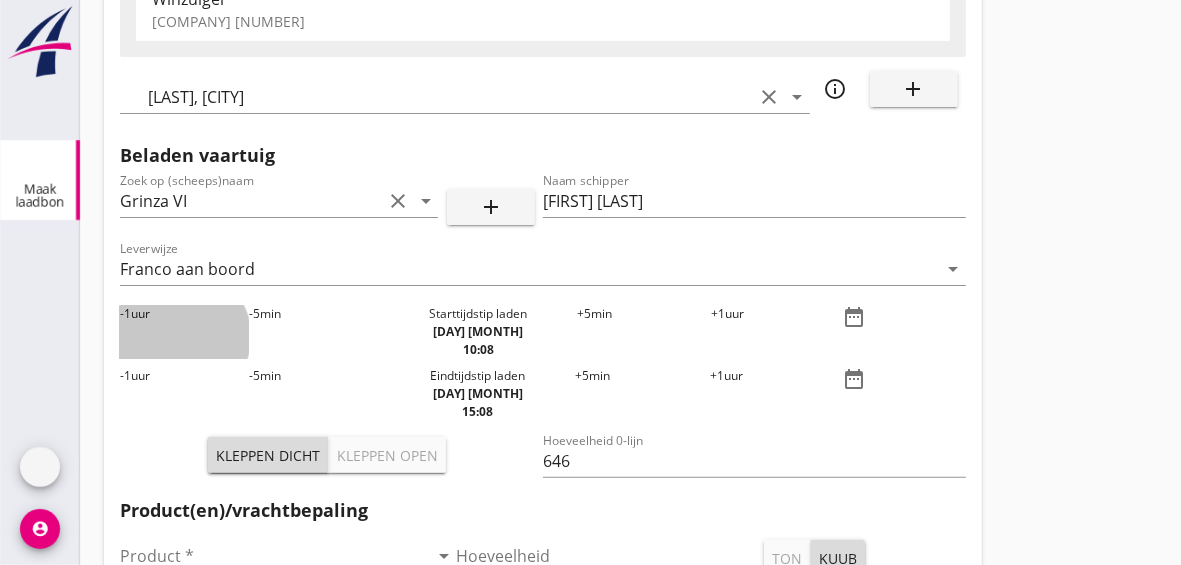 click on "-1  uur" at bounding box center (184, 332) 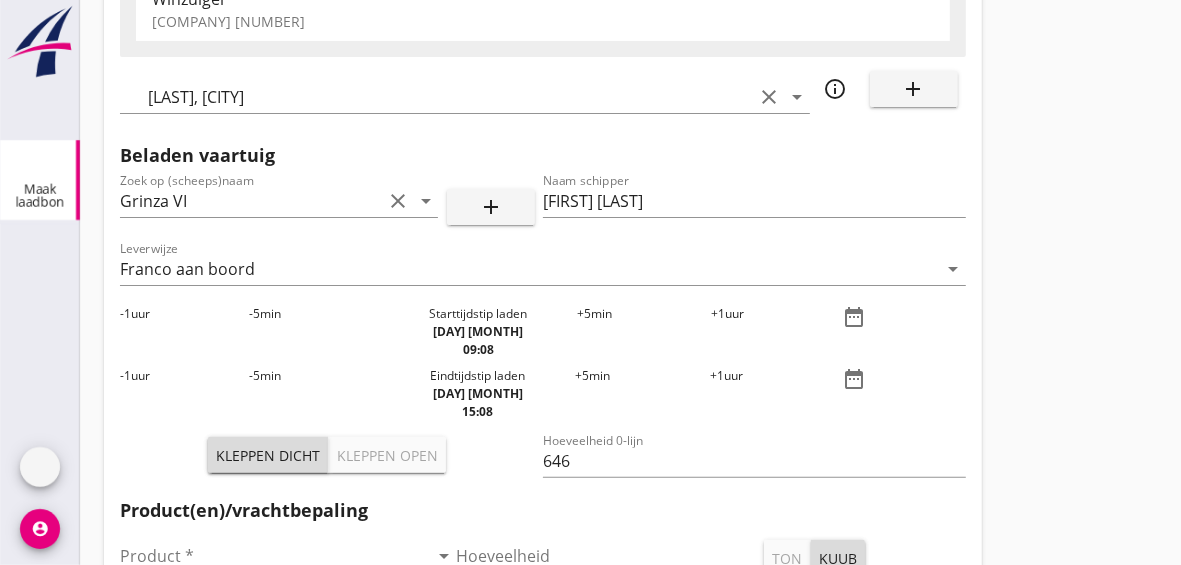 click on "+5  min" at bounding box center [644, 332] 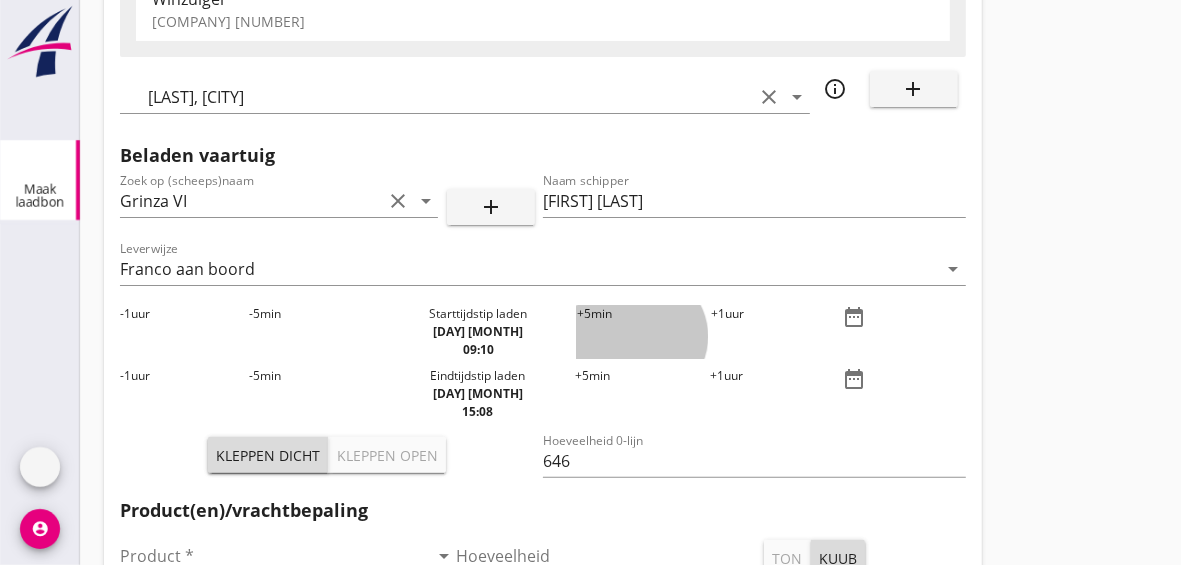 click on "+5  min" at bounding box center [644, 332] 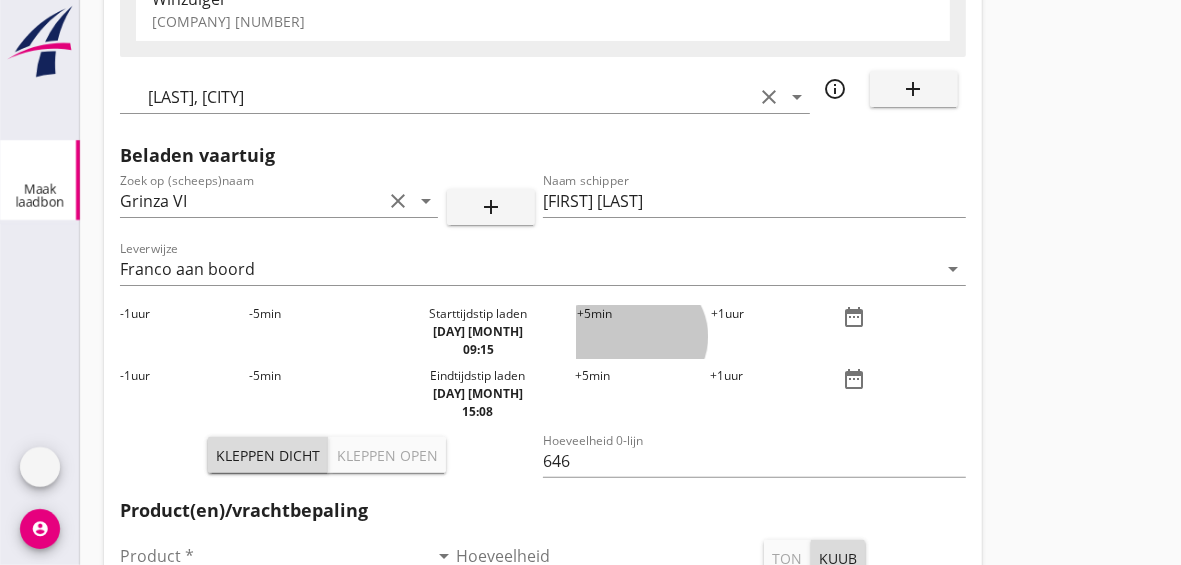 click on "+5  min" at bounding box center (644, 332) 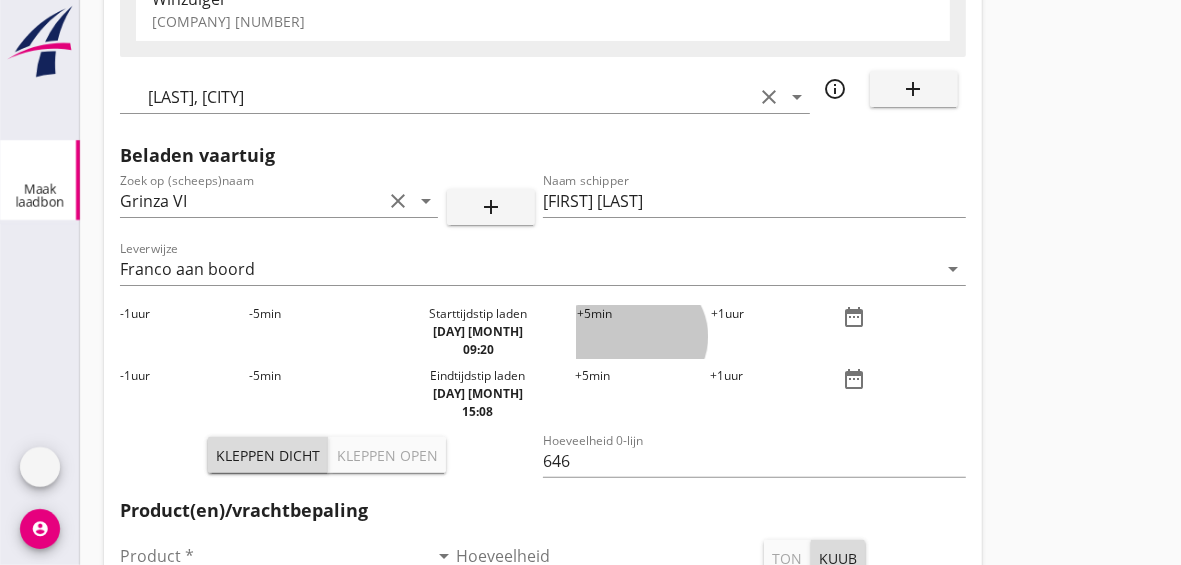 click on "+5  min" at bounding box center [644, 332] 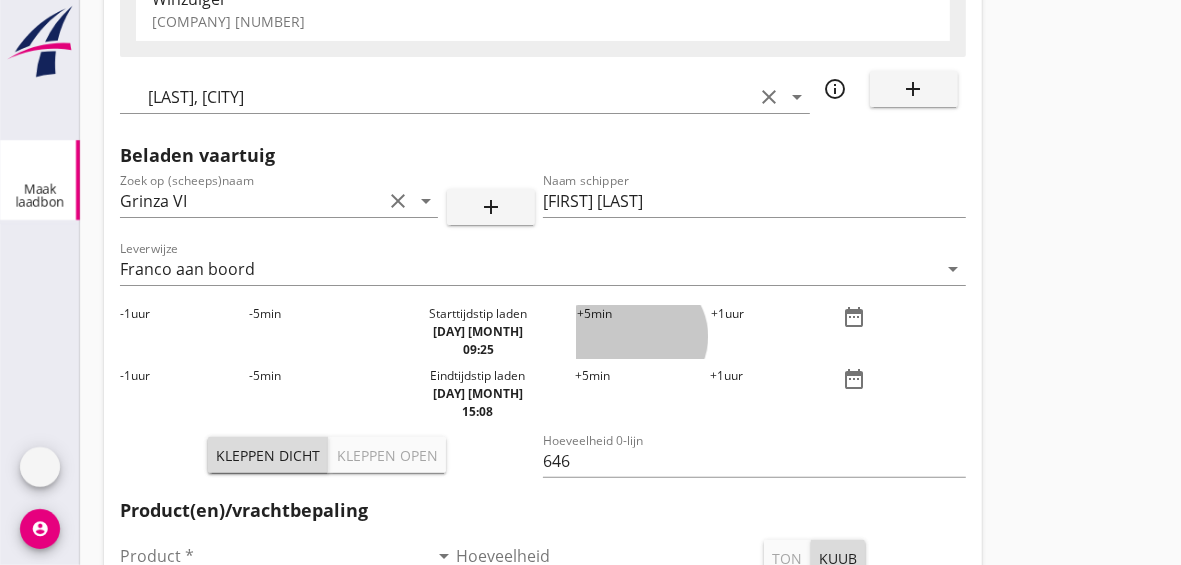 click on "+5  min" at bounding box center [644, 332] 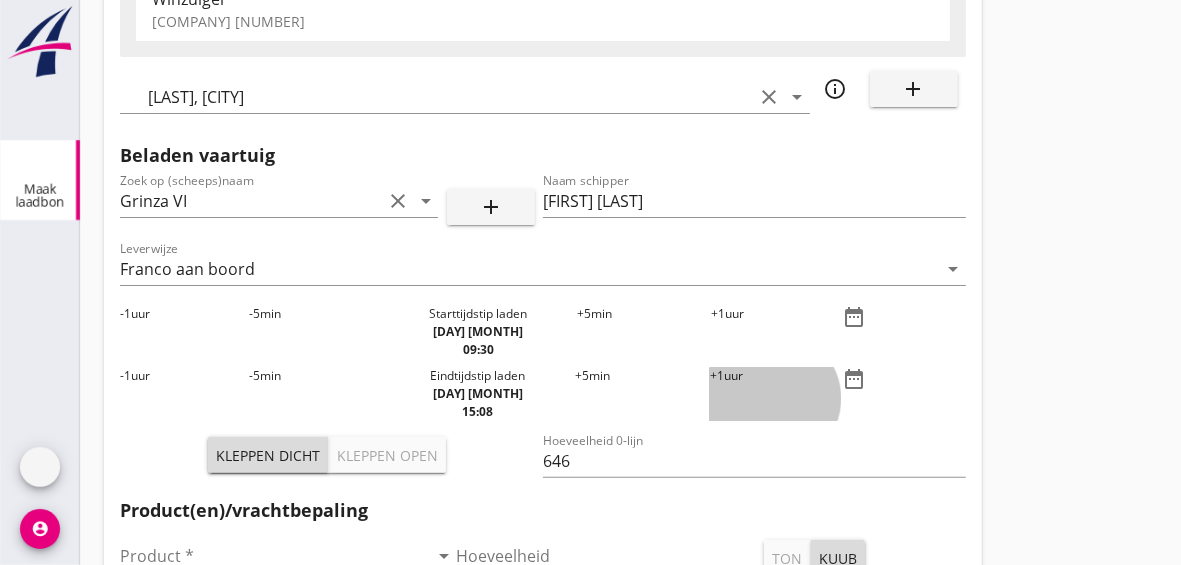 click on "+1  uur" at bounding box center [776, 394] 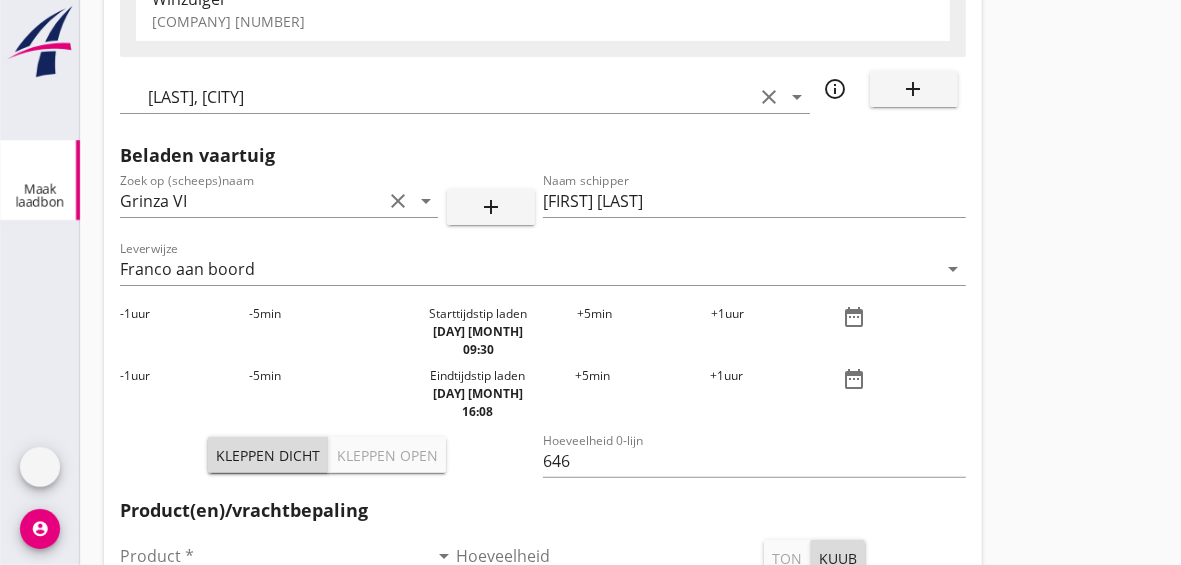 click on "-1  uur" at bounding box center [184, 394] 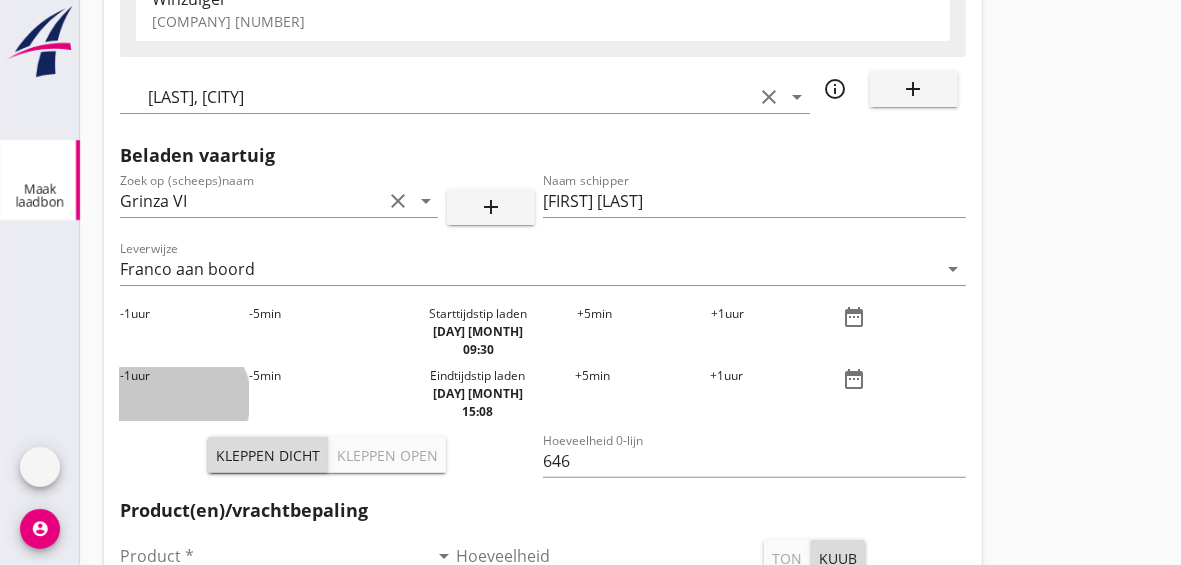 click on "-1  uur" at bounding box center [184, 394] 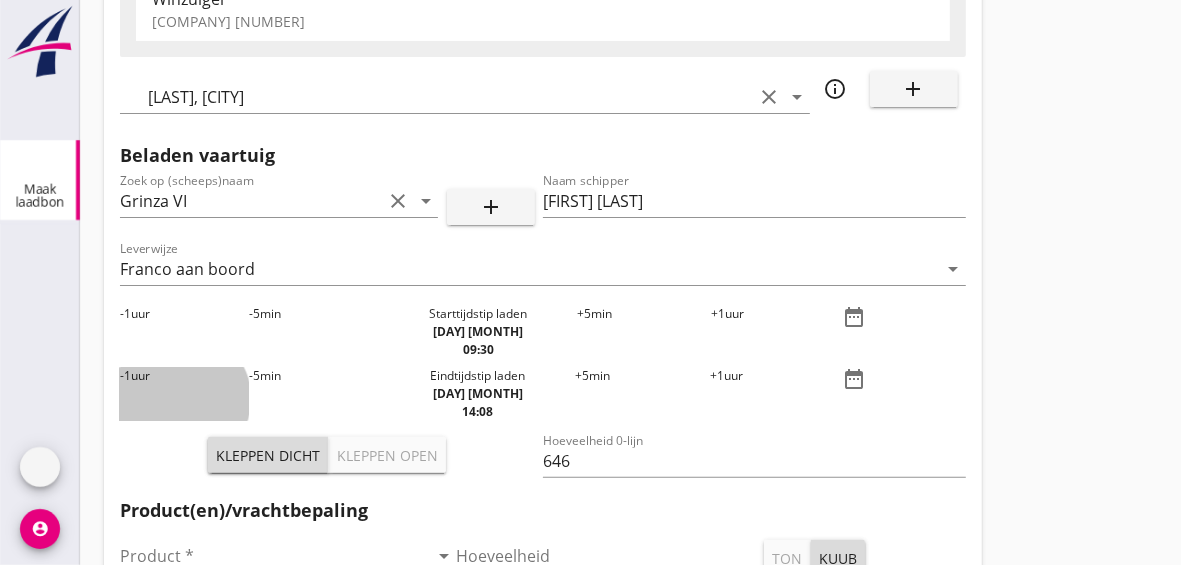 click on "-1  uur" at bounding box center [184, 394] 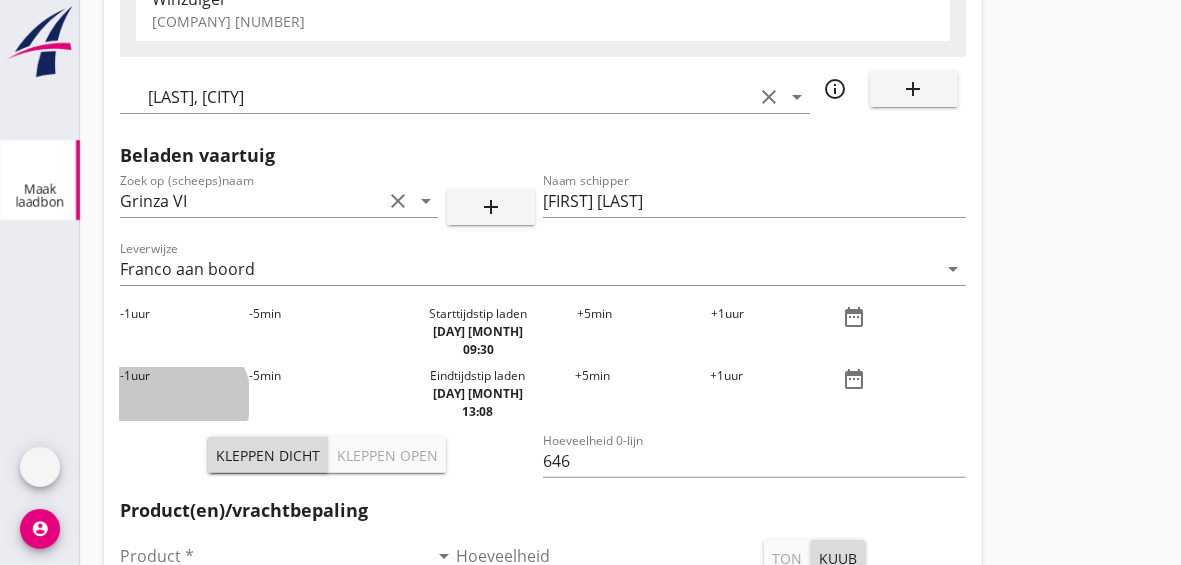 click on "-1  uur" at bounding box center [184, 394] 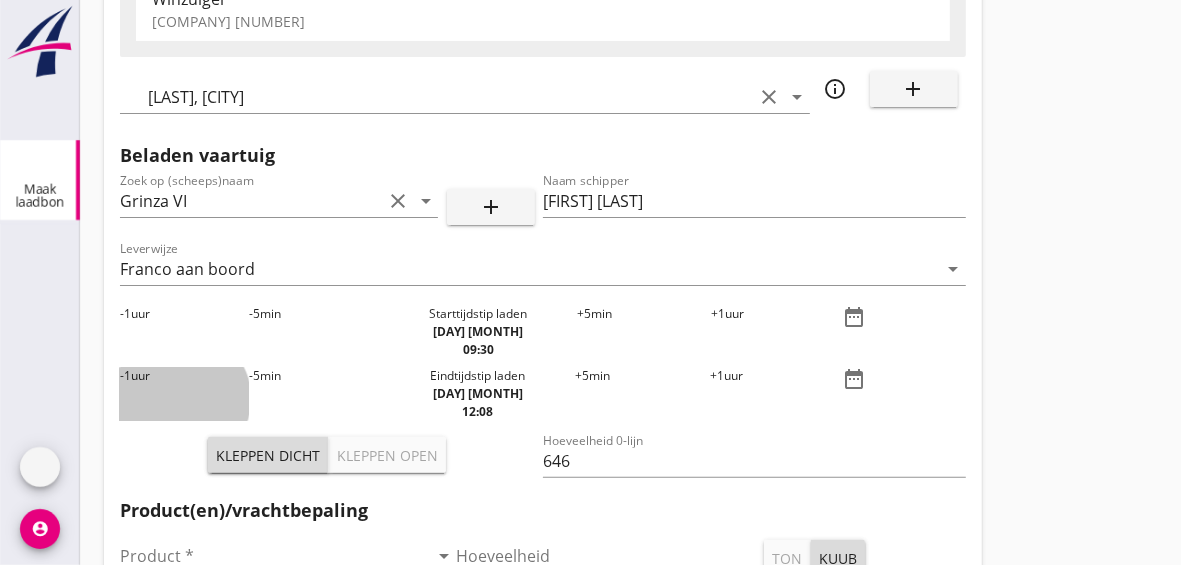 click on "-1  uur" at bounding box center [184, 394] 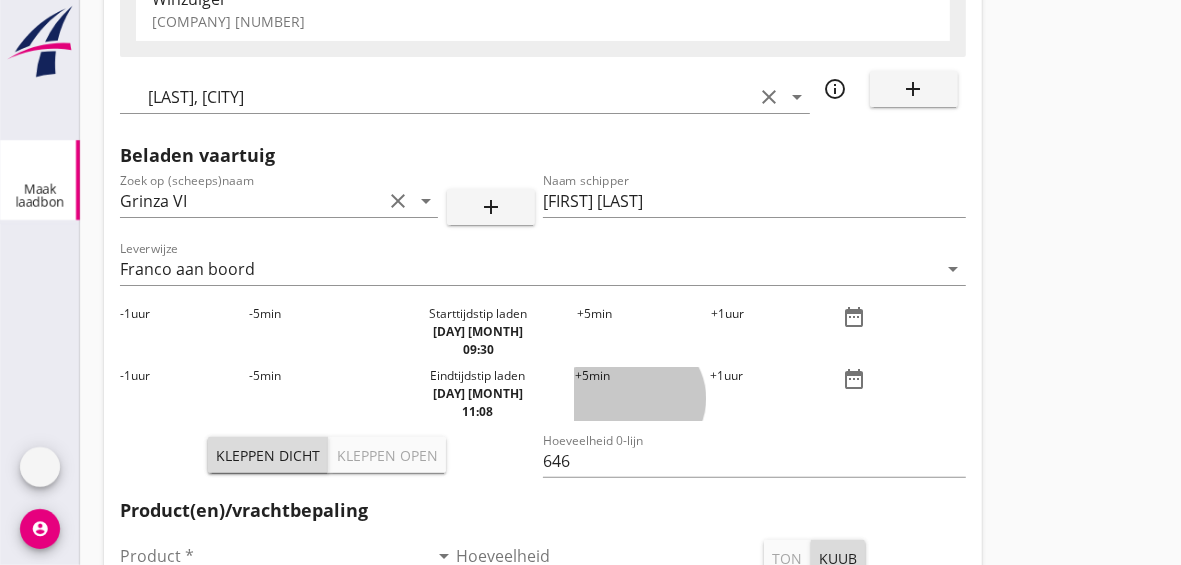 click on "+5  min" at bounding box center (642, 394) 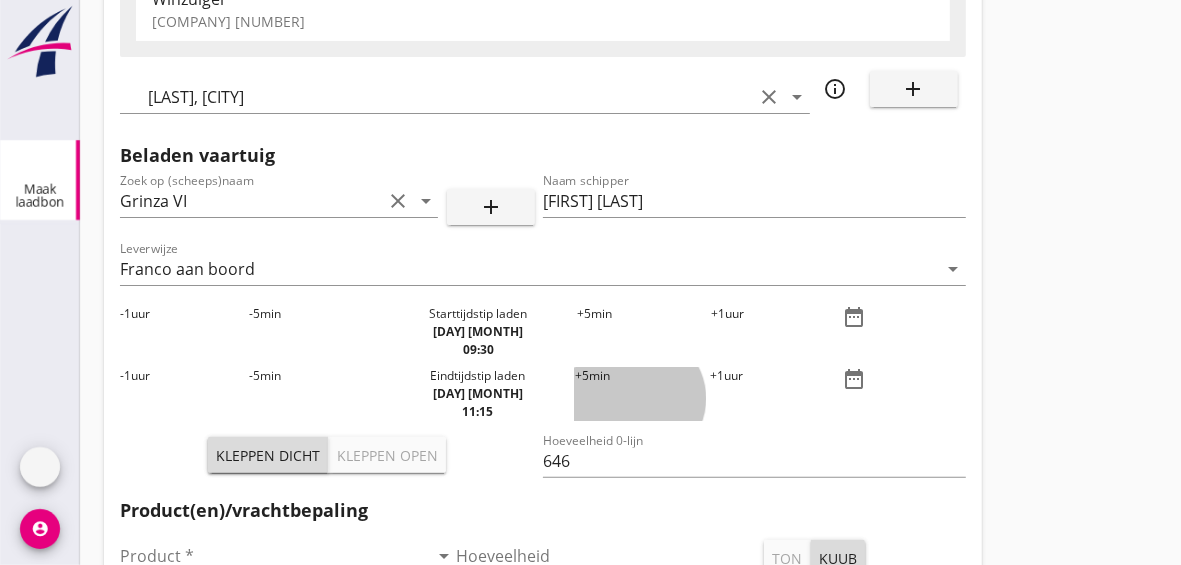 click on "+5  min" at bounding box center [642, 394] 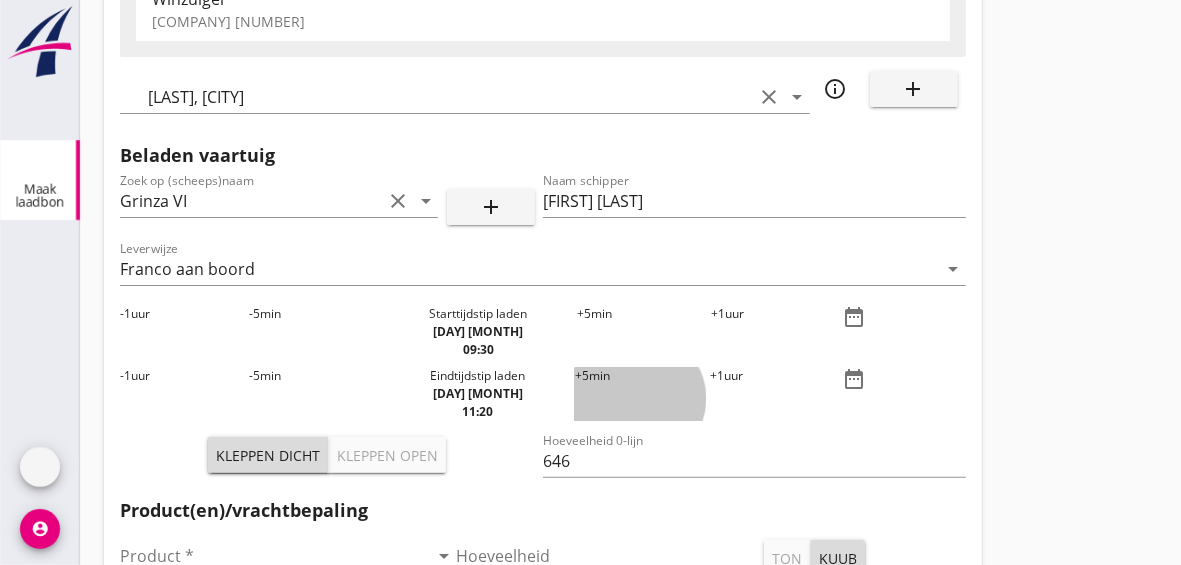 click on "+5  min" at bounding box center (642, 394) 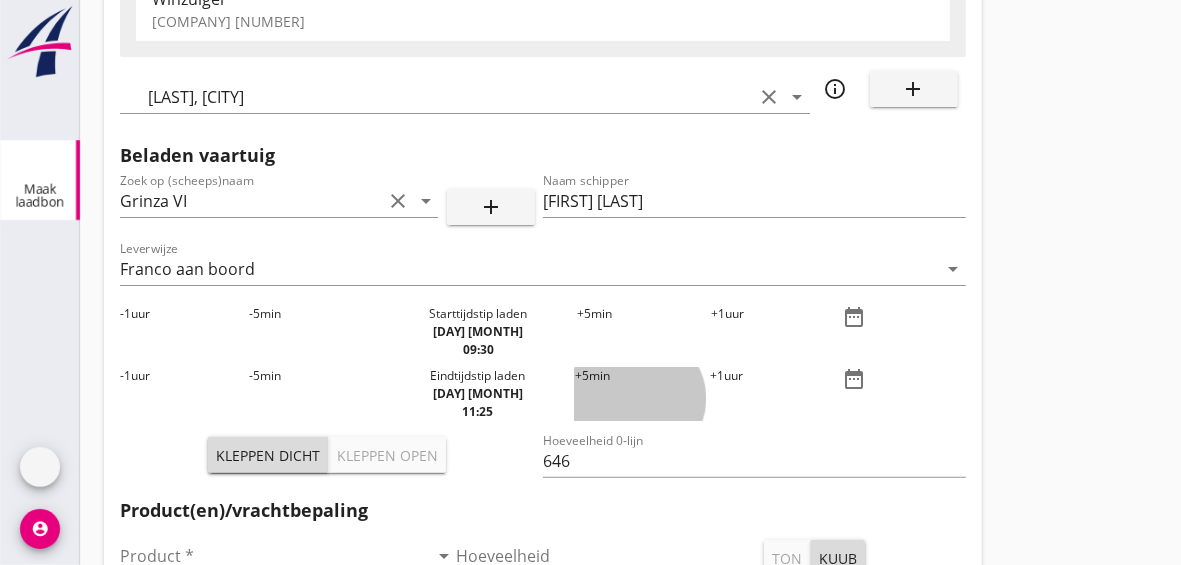 click on "+5  min" at bounding box center [642, 394] 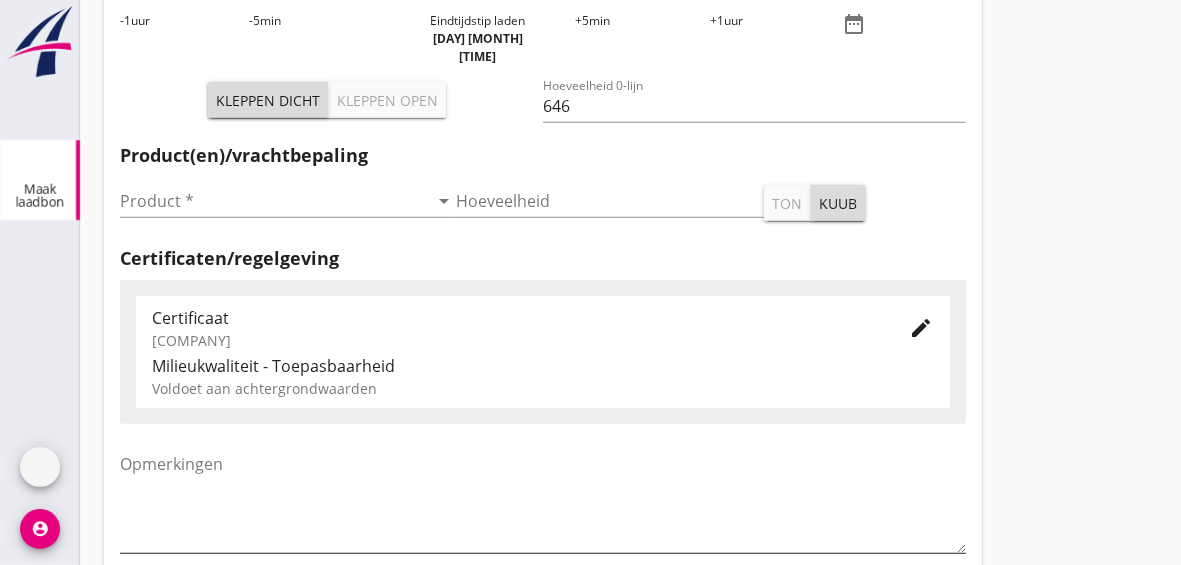 scroll, scrollTop: 625, scrollLeft: 0, axis: vertical 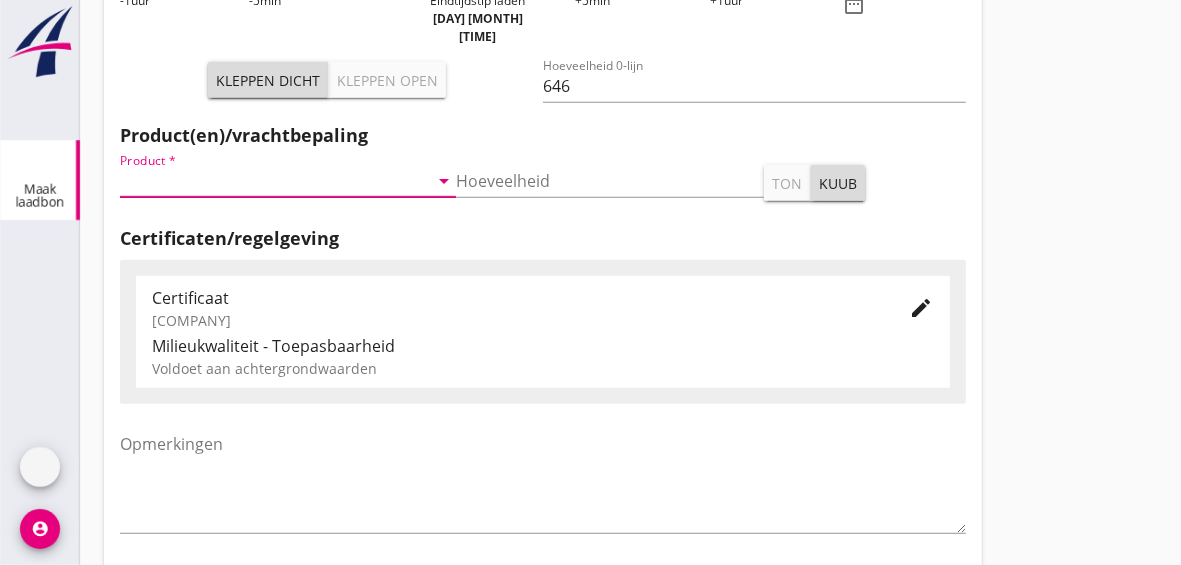 click at bounding box center [274, 181] 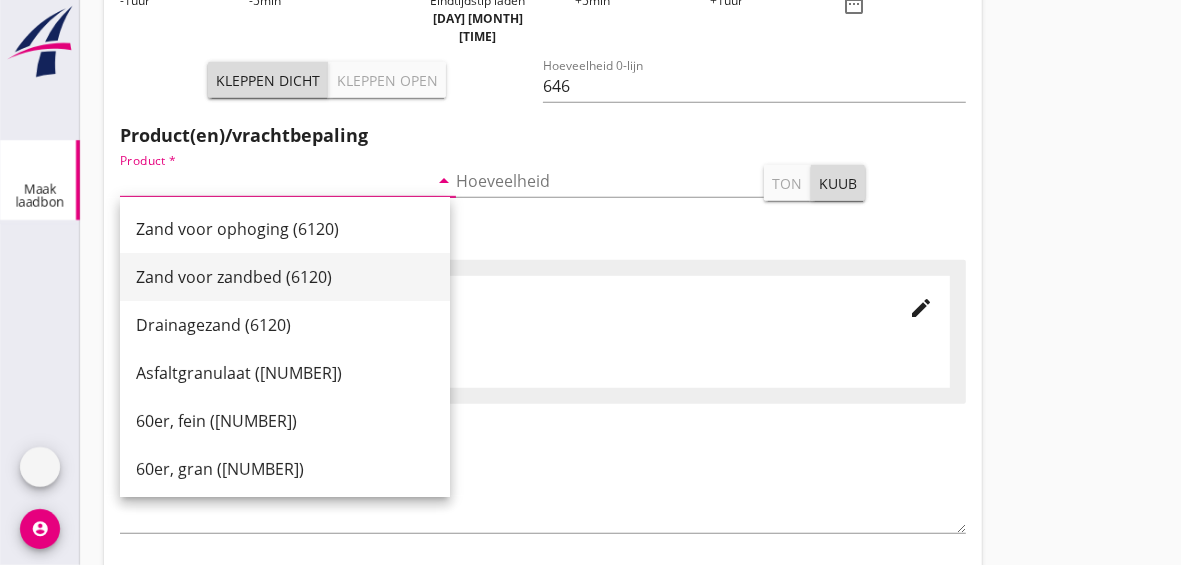 click on "Zand voor zandbed (6120)" at bounding box center [285, 277] 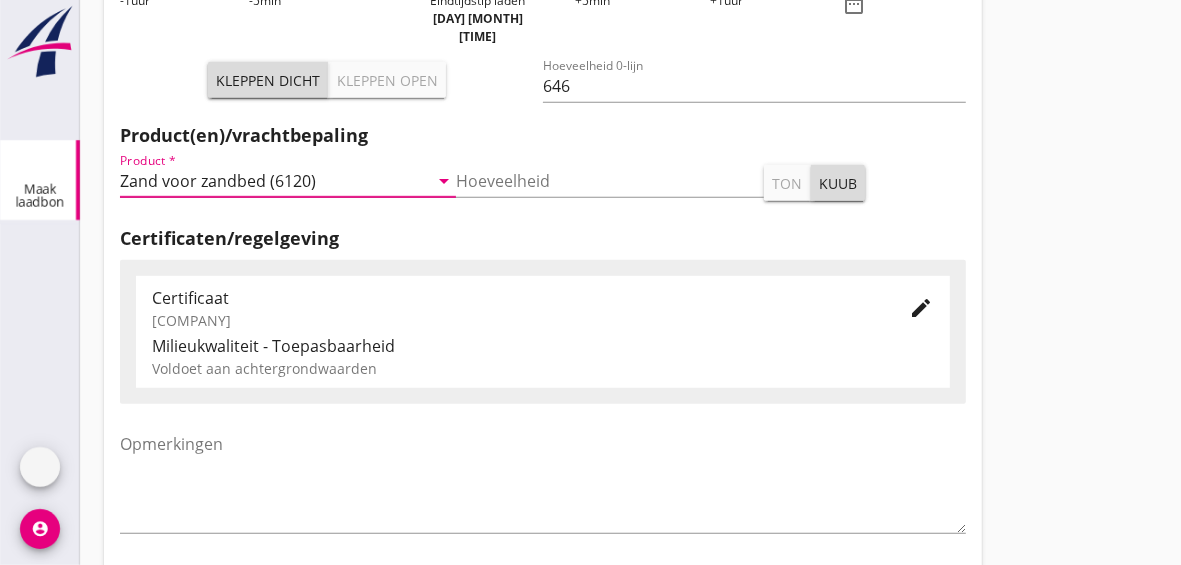 scroll, scrollTop: 720, scrollLeft: 0, axis: vertical 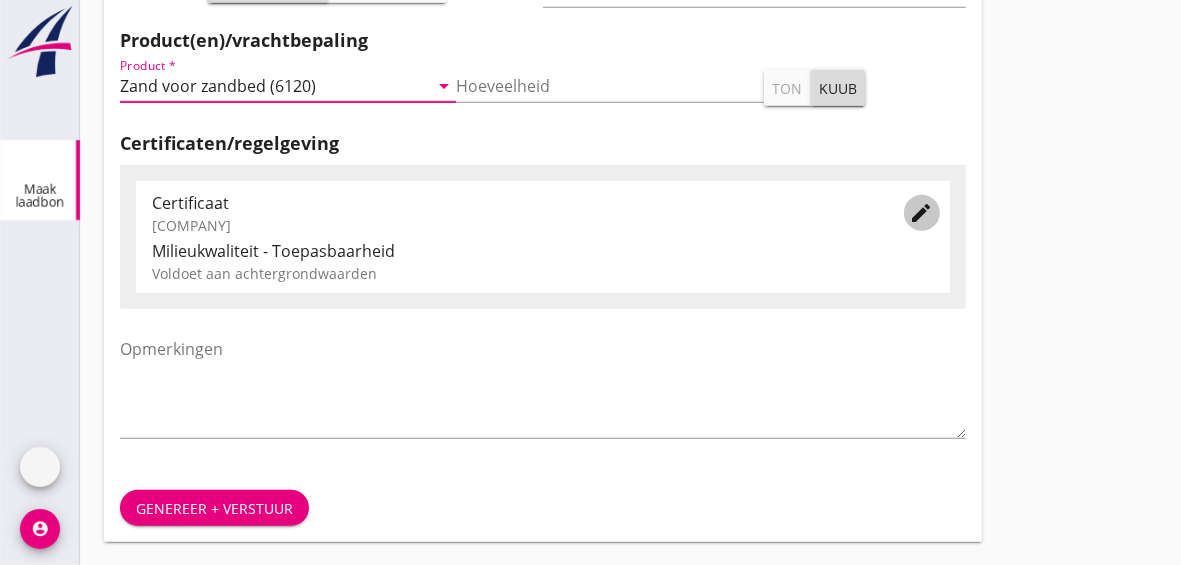 click on "edit" at bounding box center (922, 213) 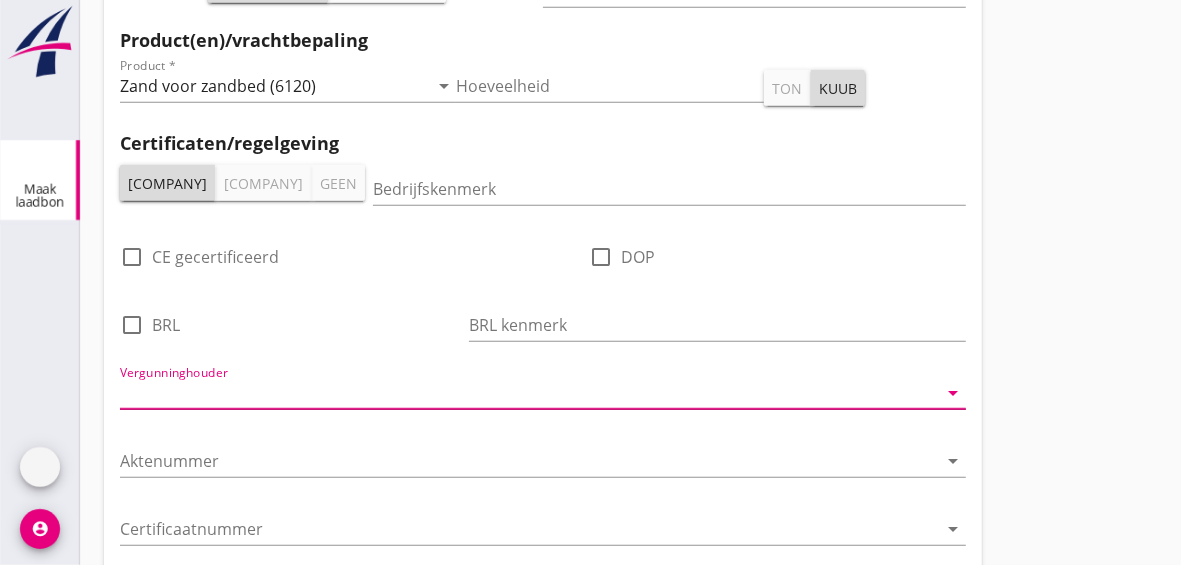 click at bounding box center [529, 393] 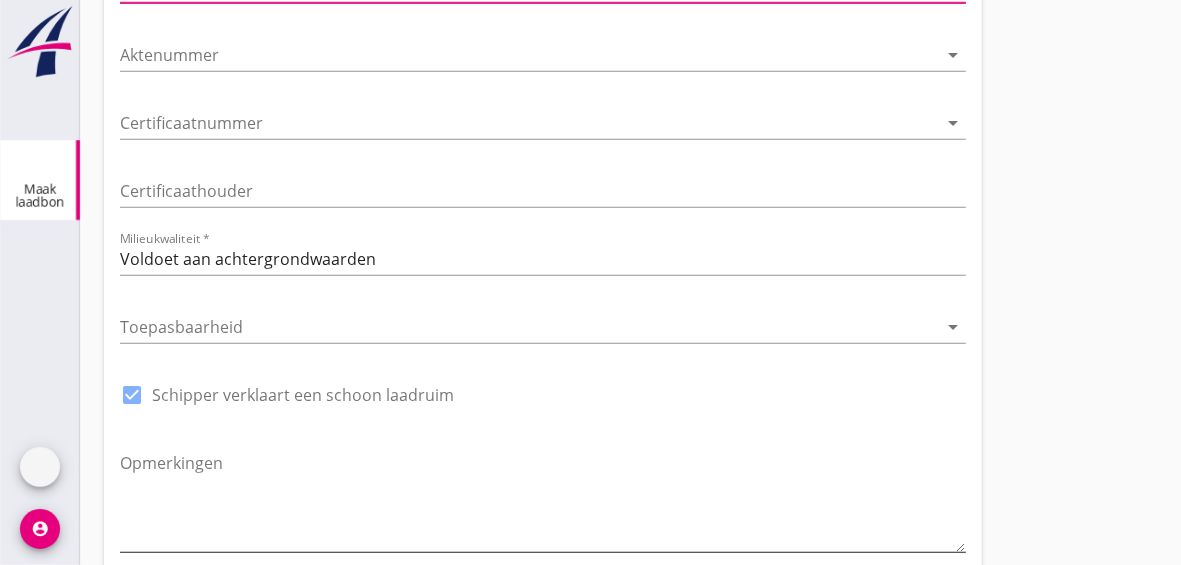 scroll, scrollTop: 1240, scrollLeft: 0, axis: vertical 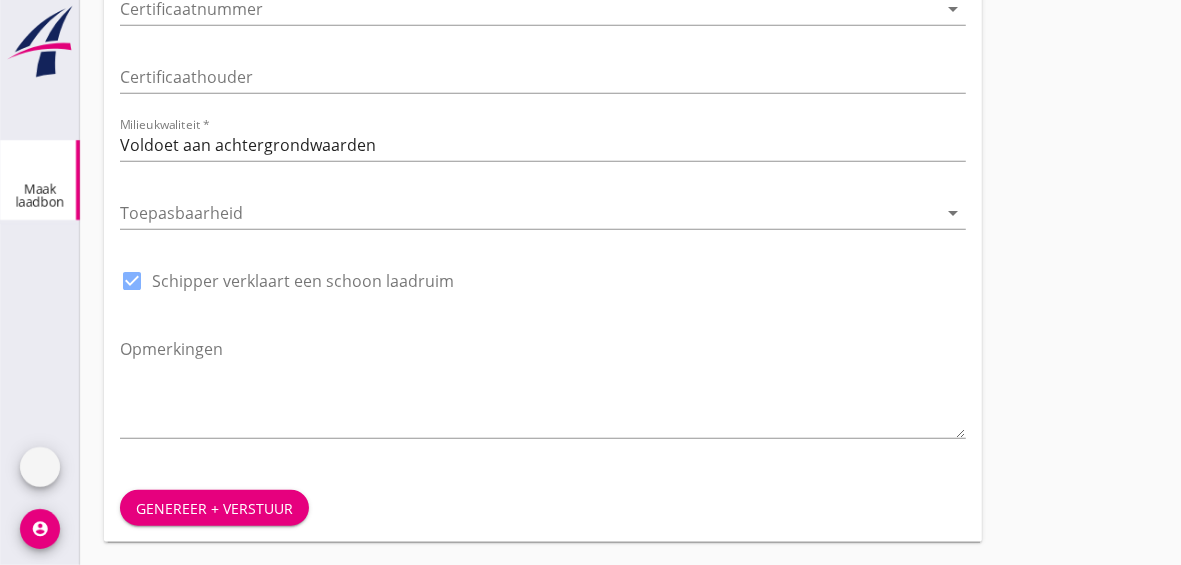 type on "[LAST]" 